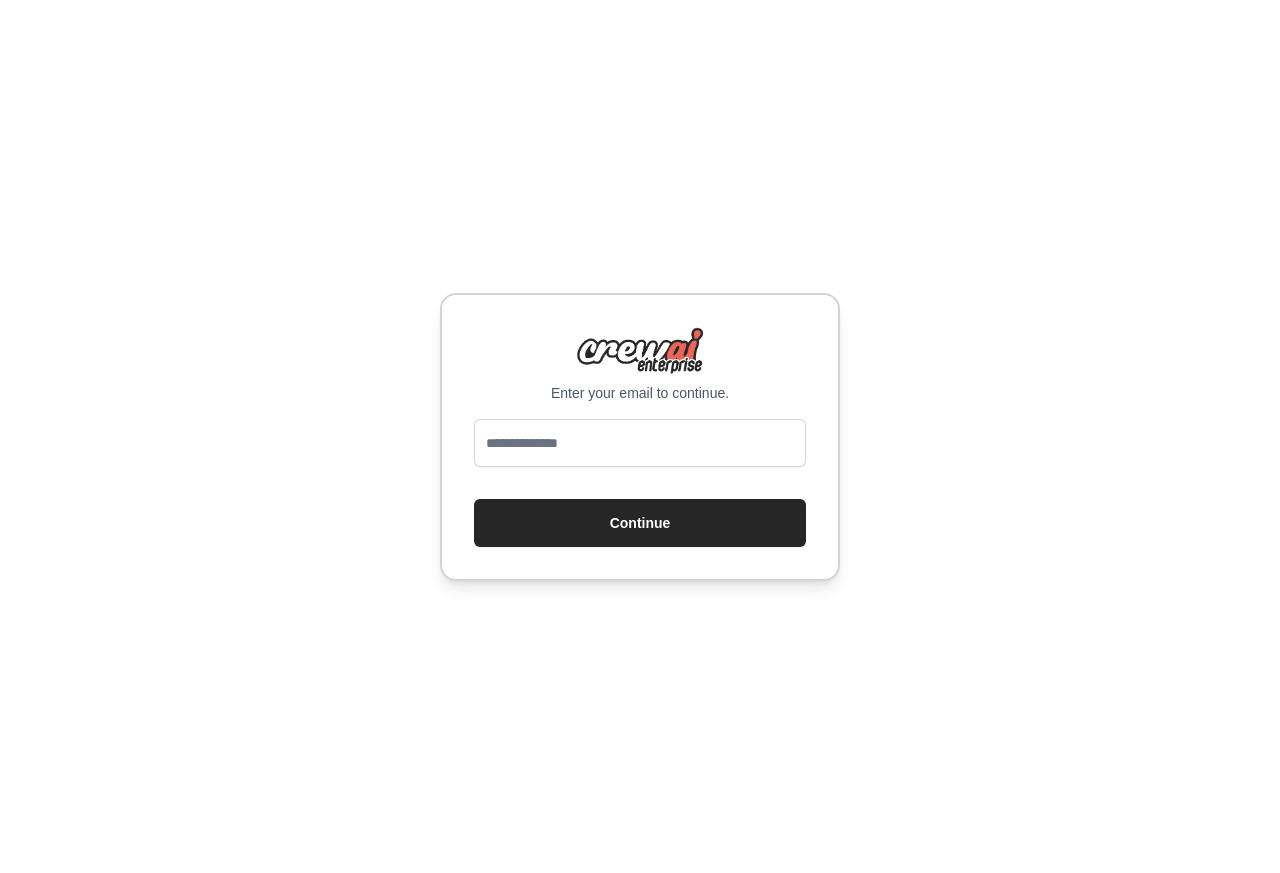 scroll, scrollTop: 0, scrollLeft: 0, axis: both 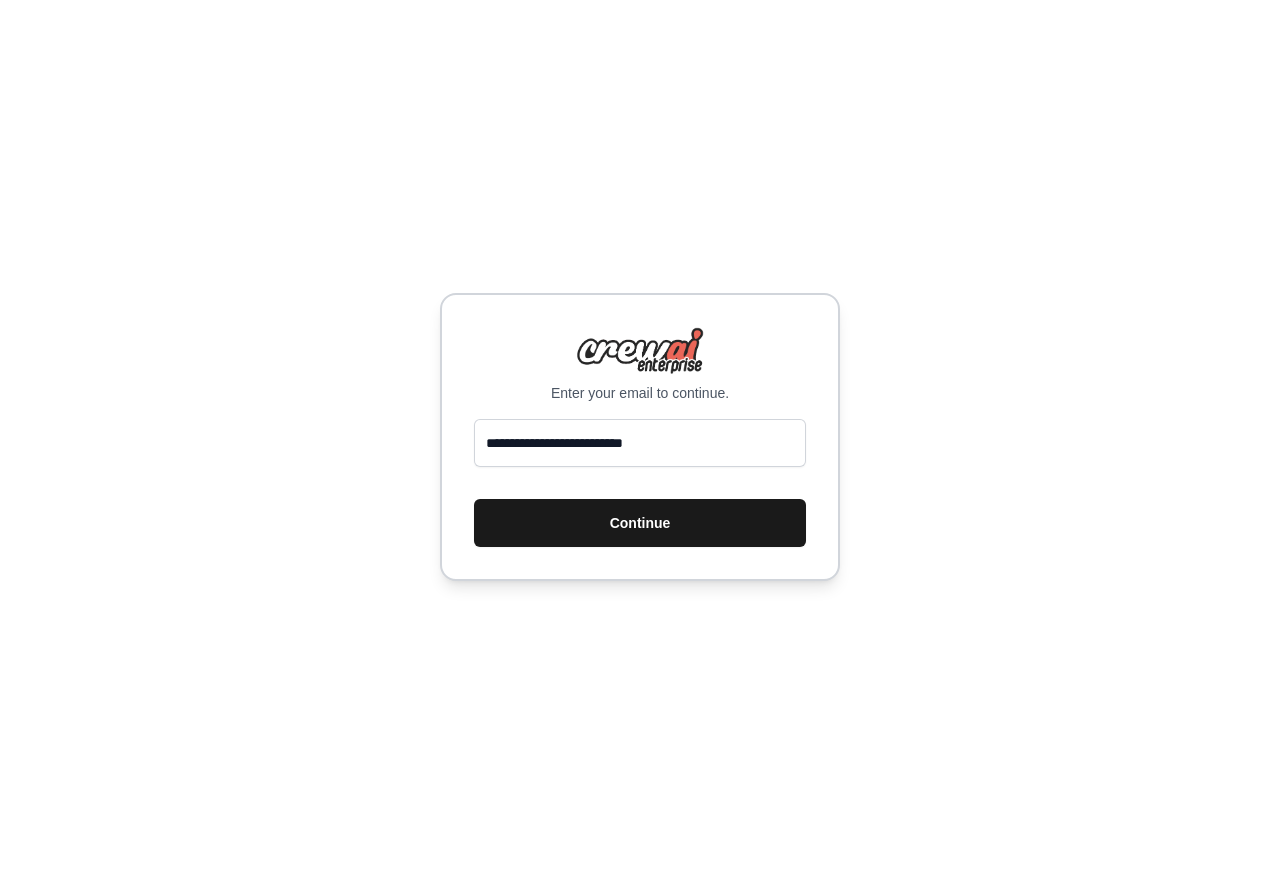 type on "**********" 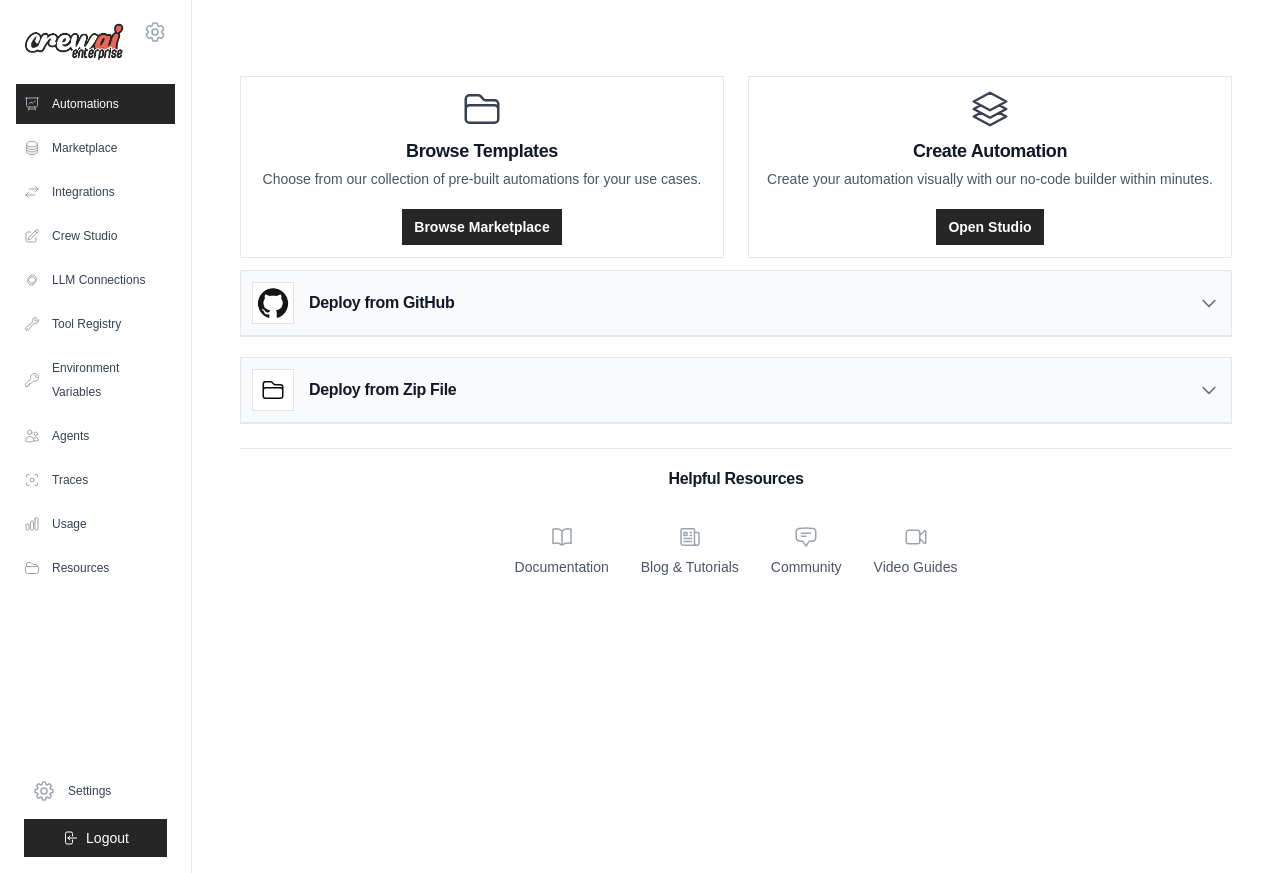 scroll, scrollTop: 0, scrollLeft: 0, axis: both 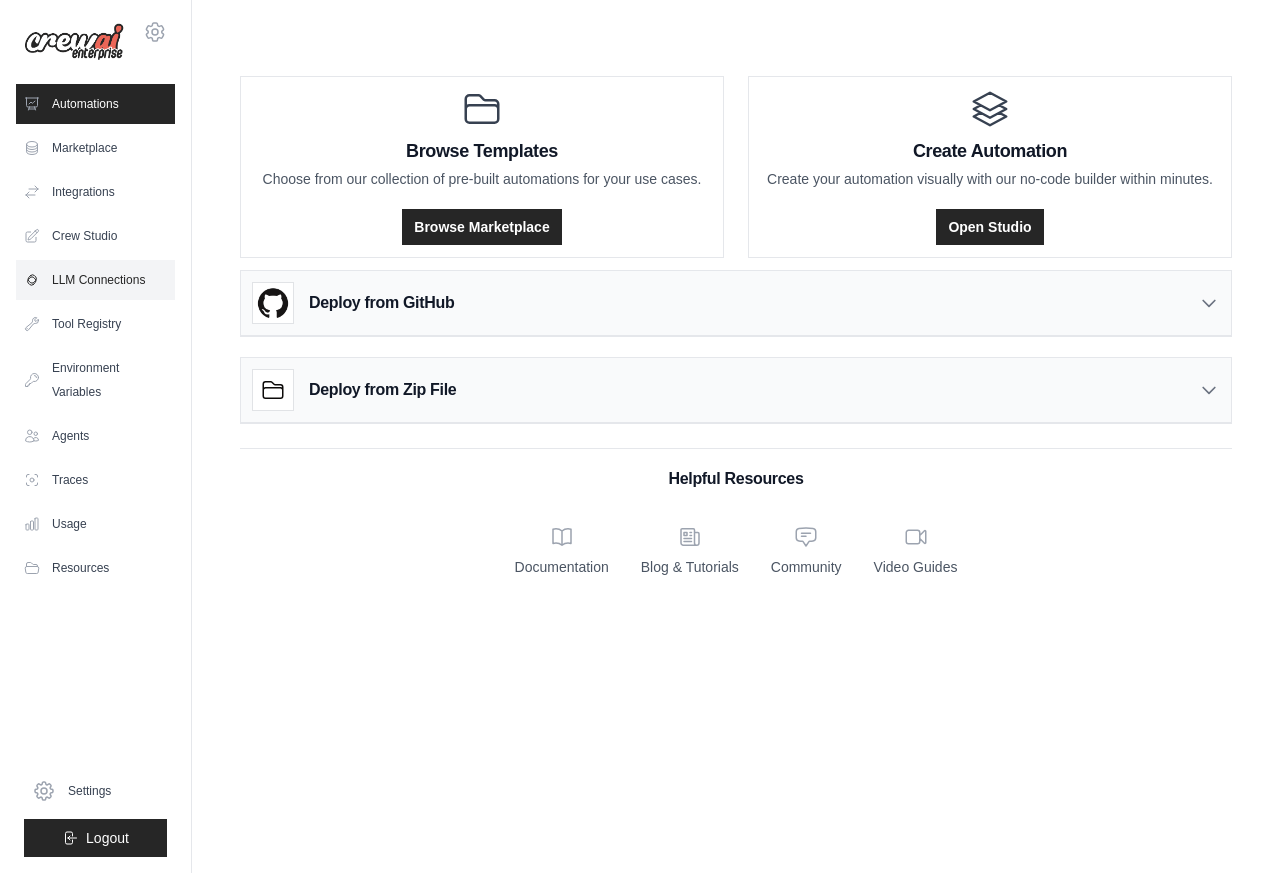 click on "LLM Connections" at bounding box center (95, 280) 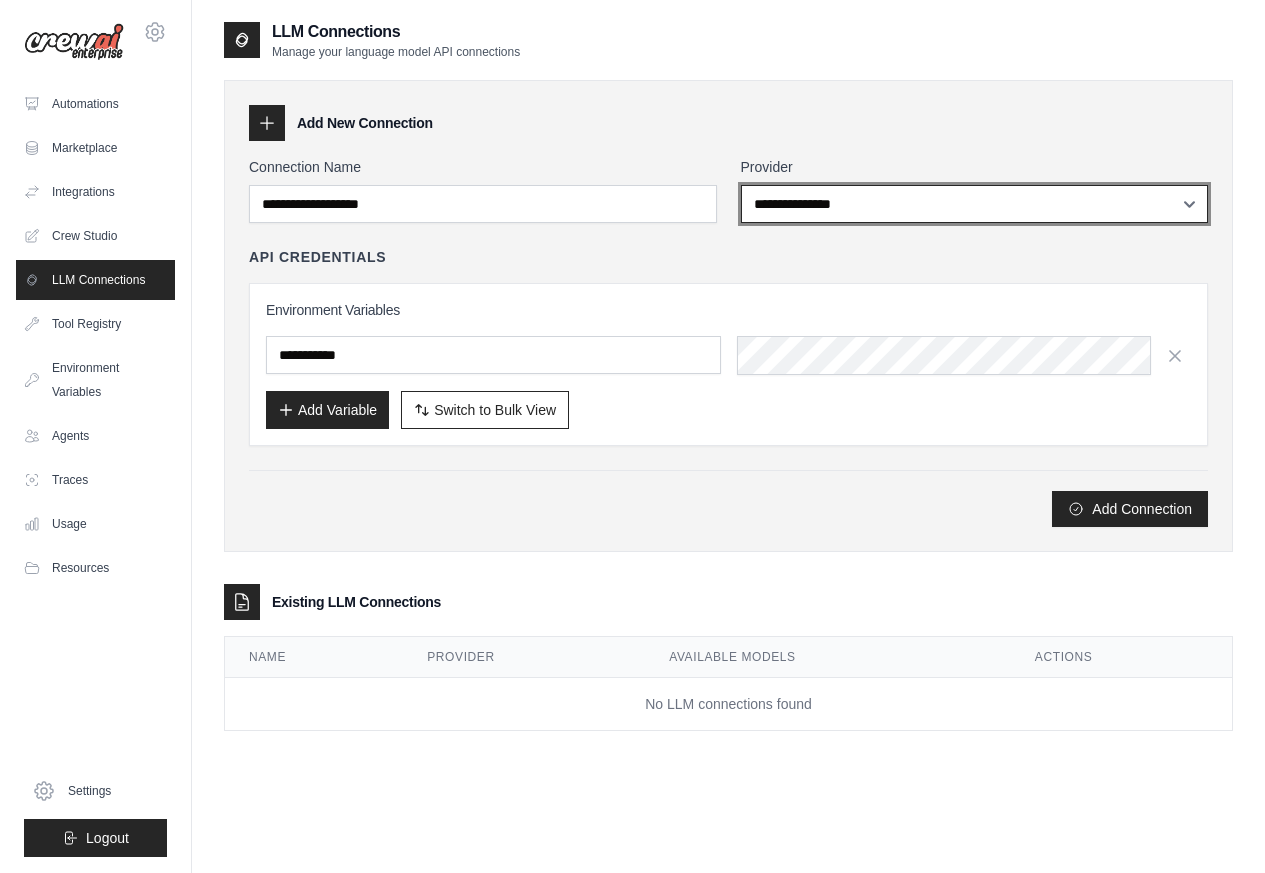 click on "**********" at bounding box center [974, 204] 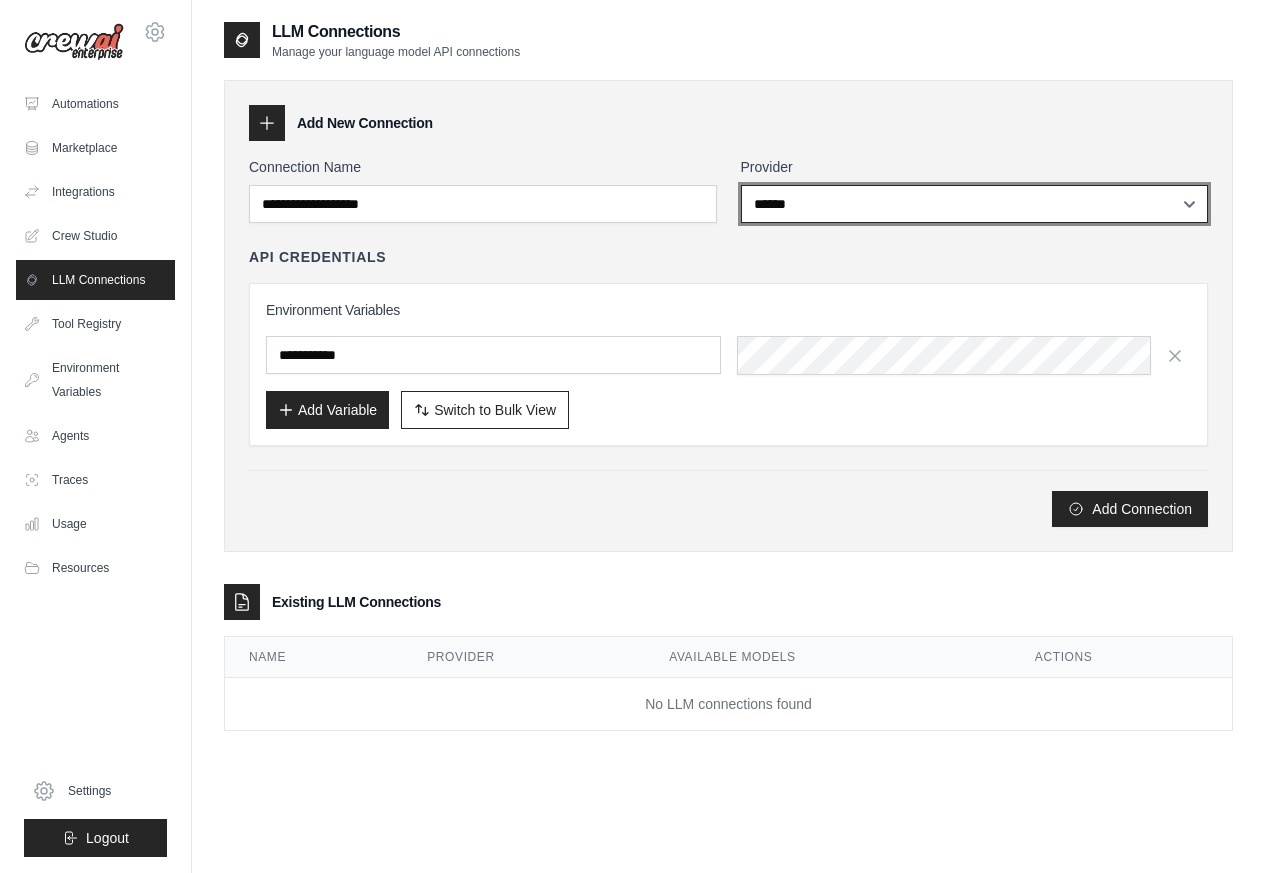 click on "**********" at bounding box center (974, 204) 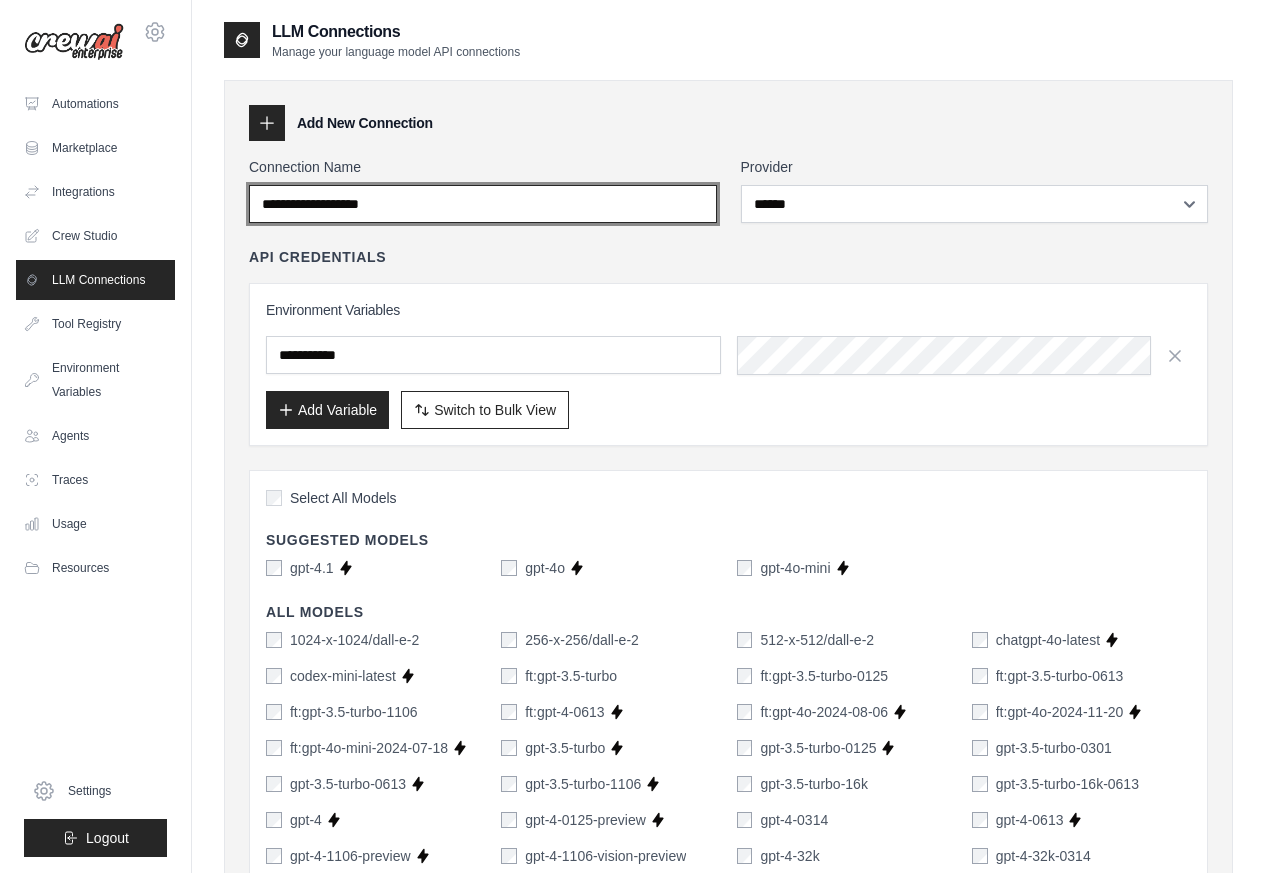 click on "Connection Name" at bounding box center (483, 204) 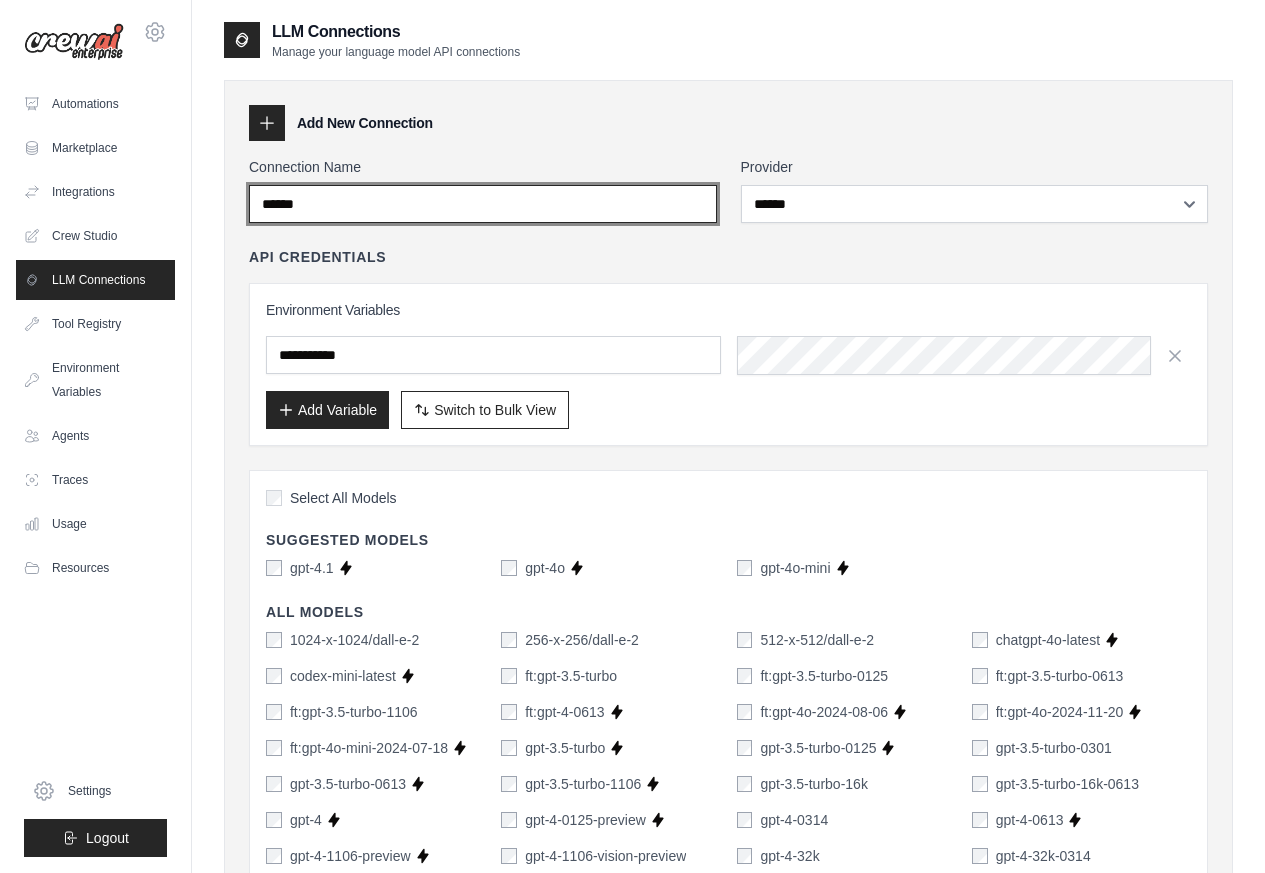 type on "******" 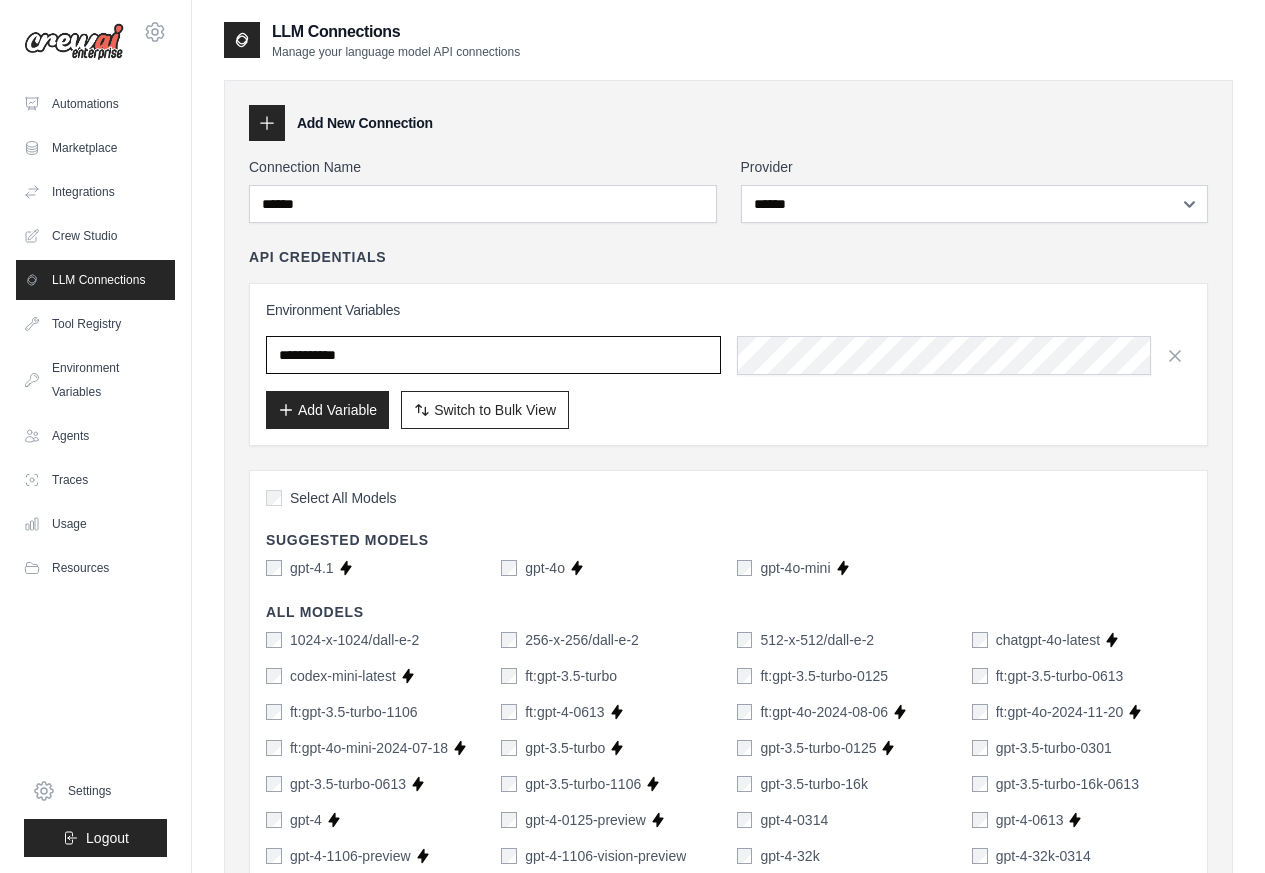 click at bounding box center (493, 355) 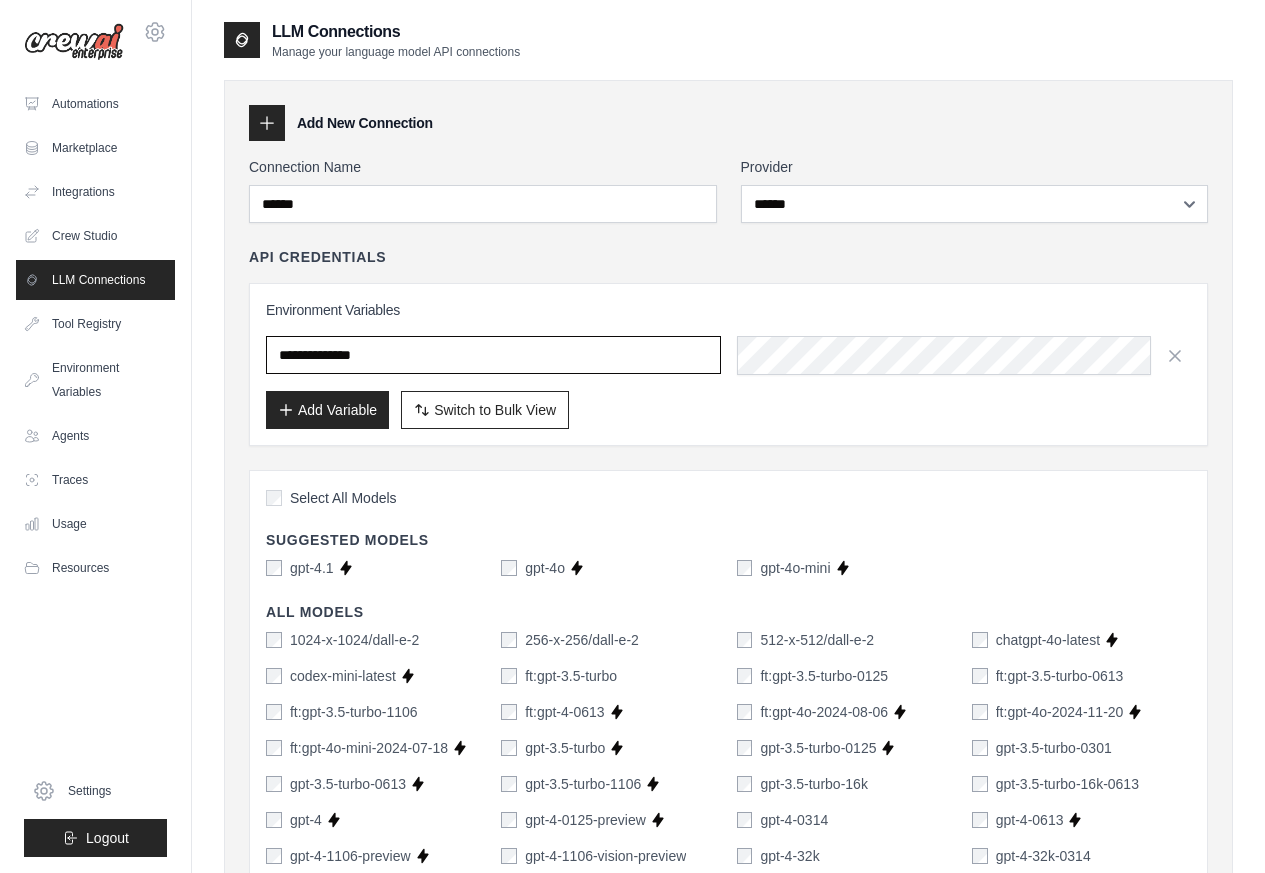 type on "**********" 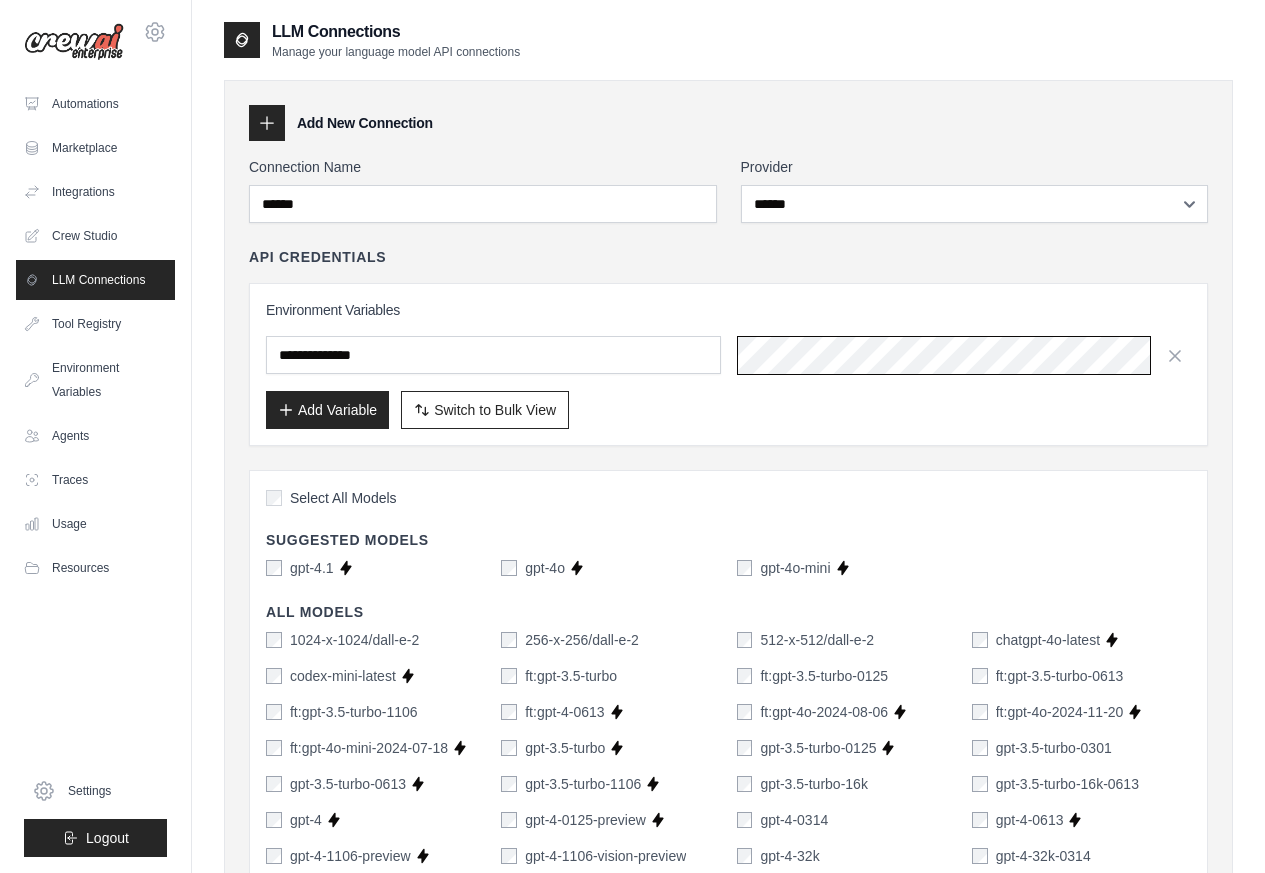 scroll, scrollTop: 0, scrollLeft: 988, axis: horizontal 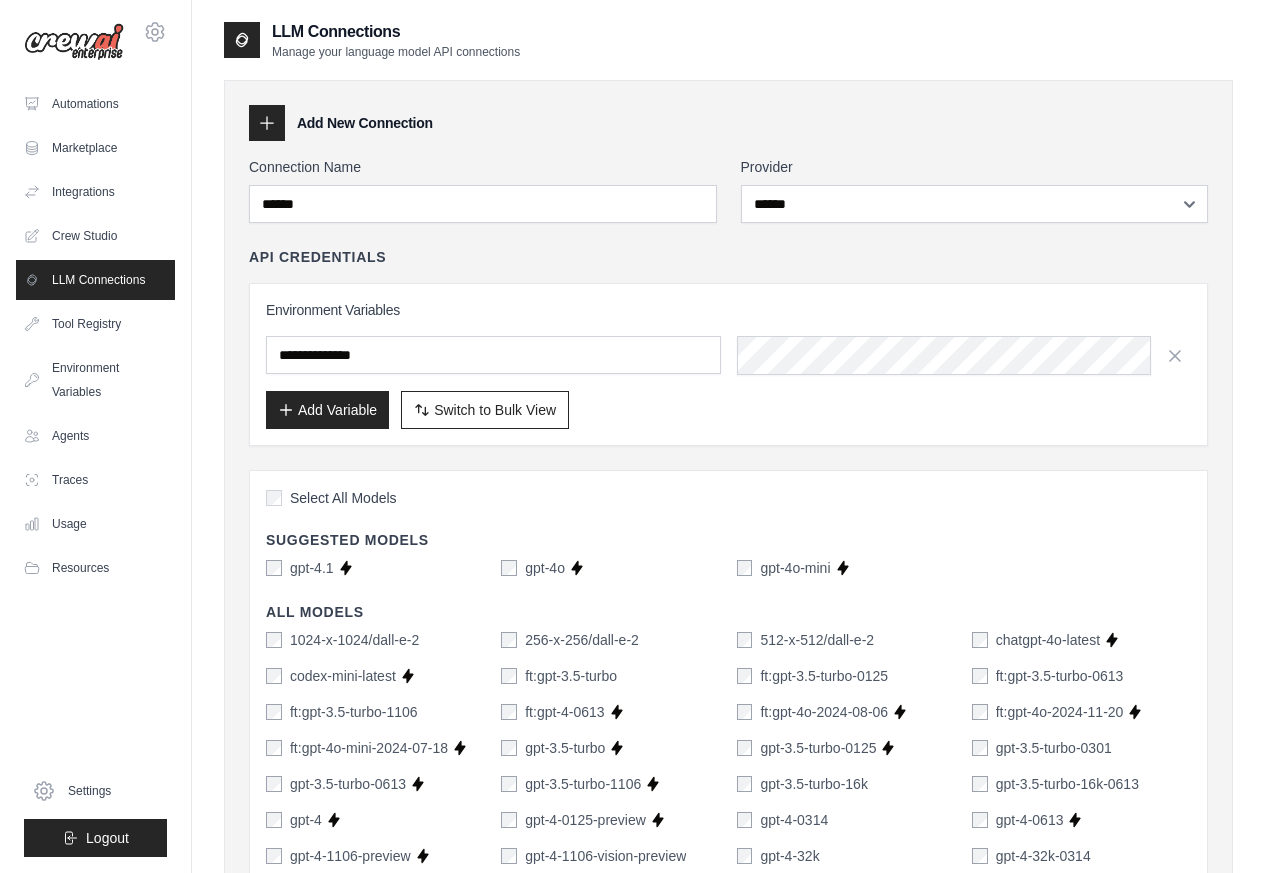 click on "Select All Models" at bounding box center (728, 500) 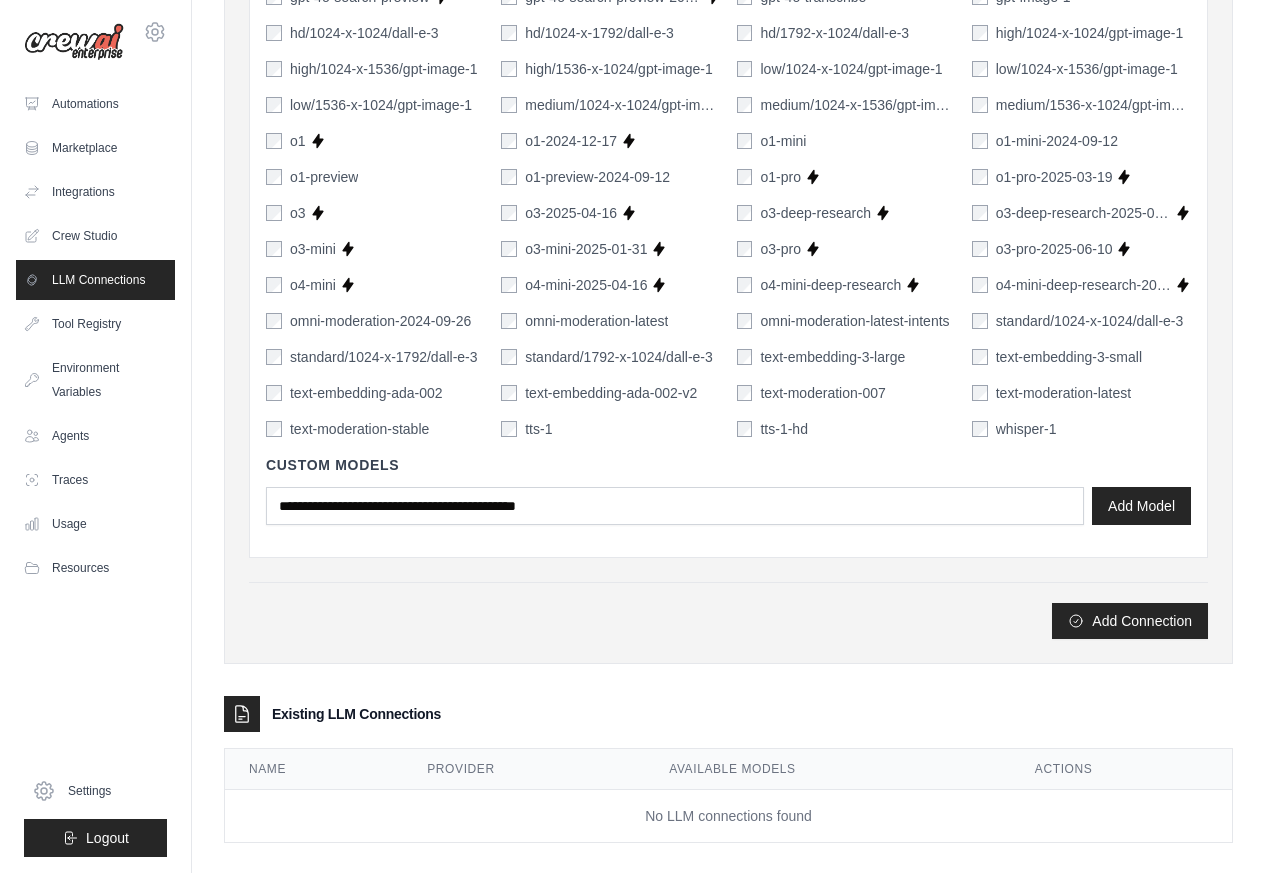 scroll, scrollTop: 1207, scrollLeft: 0, axis: vertical 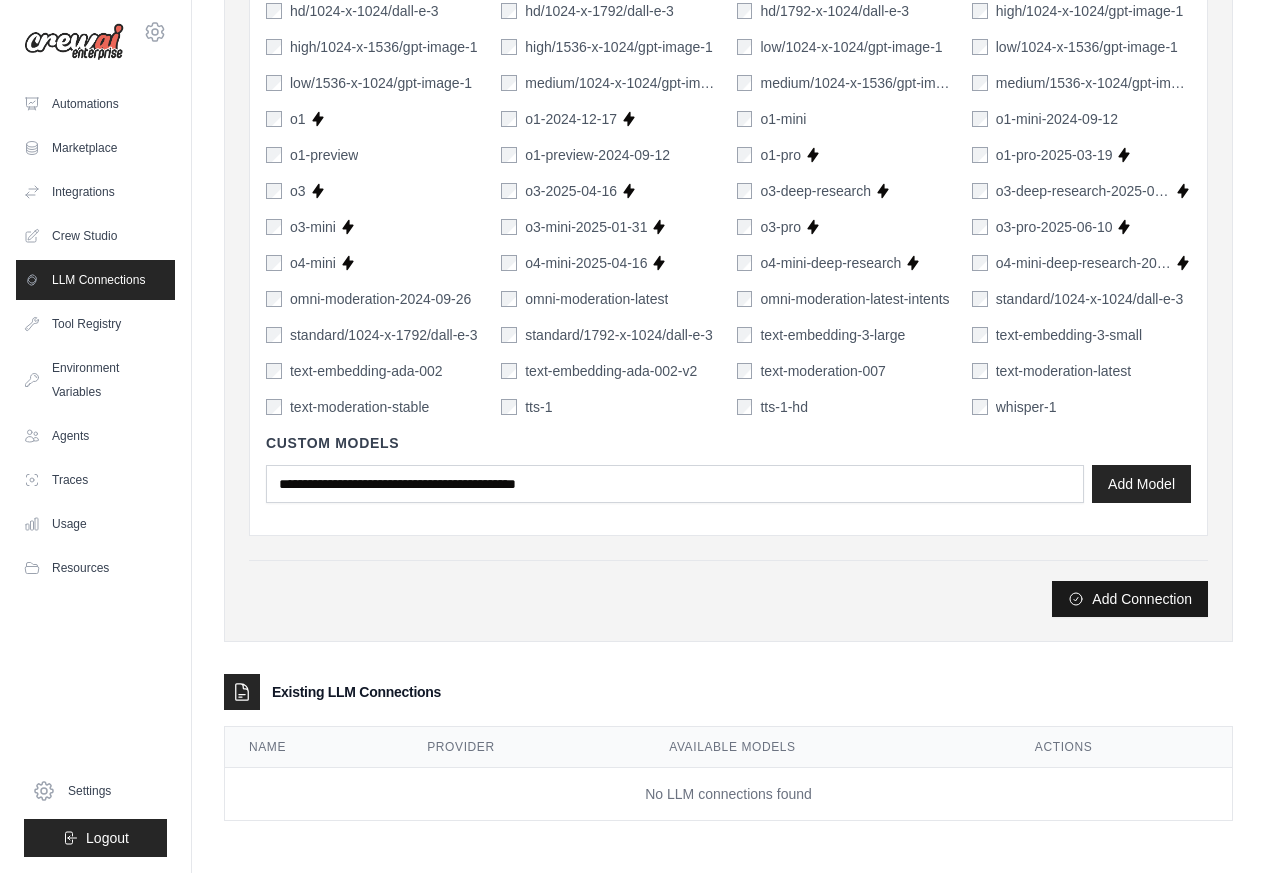 click on "Add Connection" at bounding box center [1130, 599] 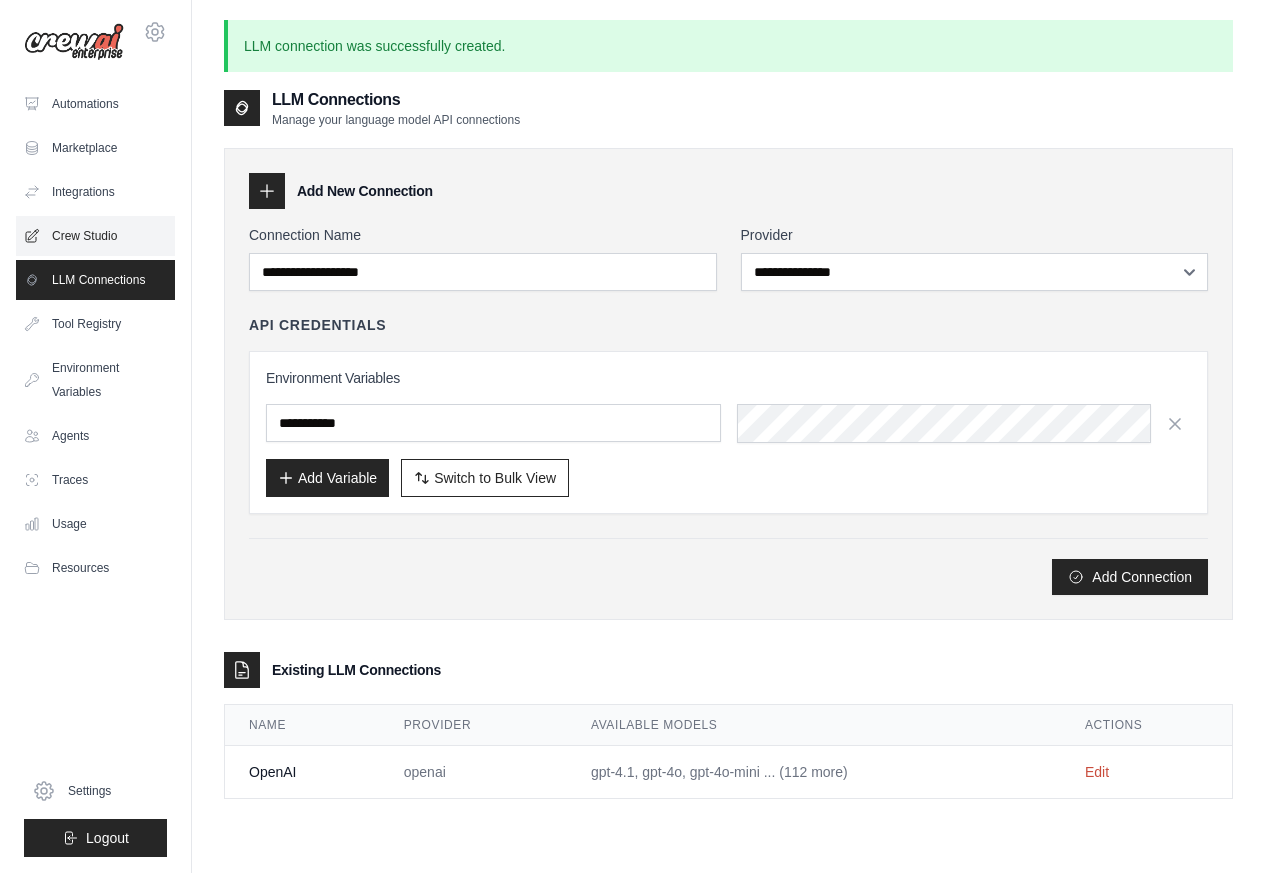 click on "Crew Studio" at bounding box center (95, 236) 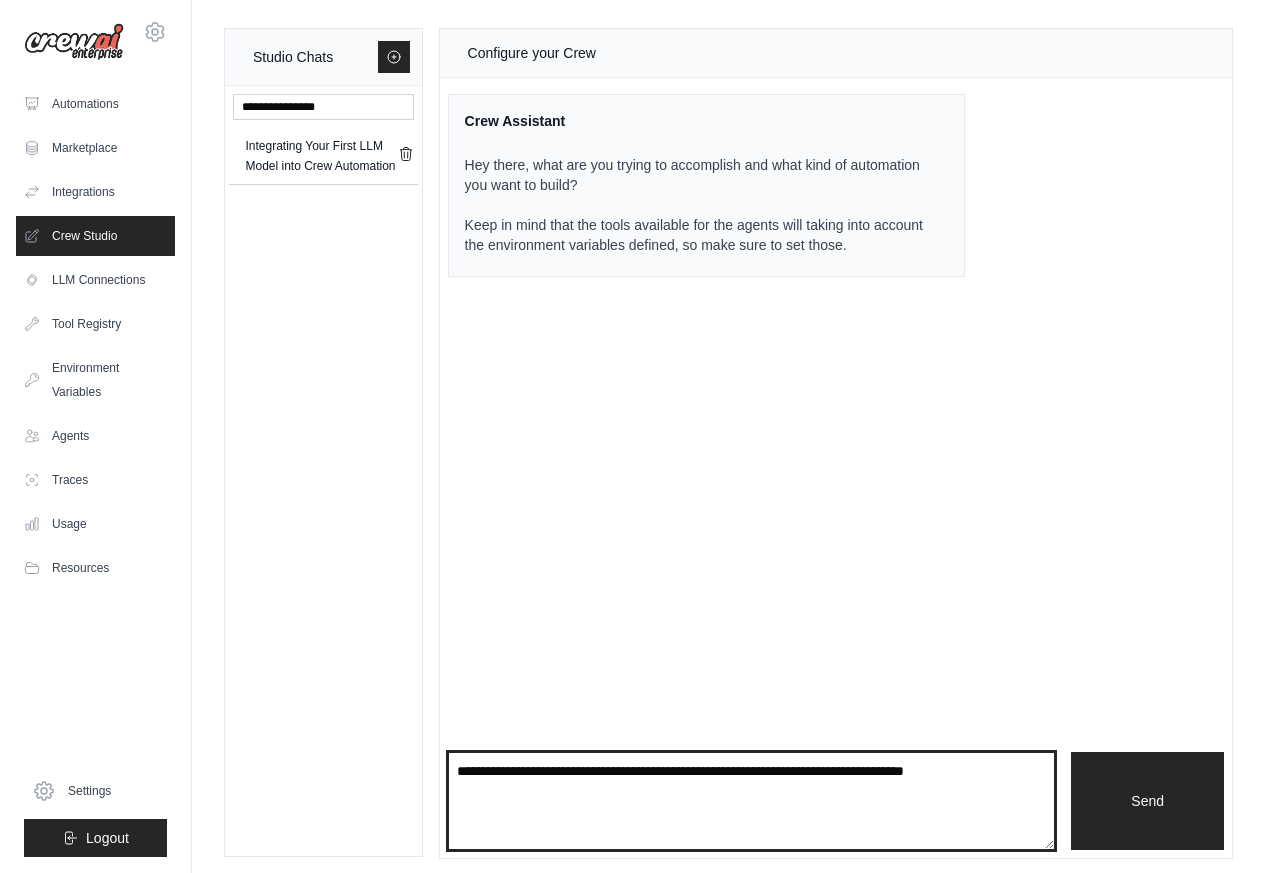 click at bounding box center [752, 801] 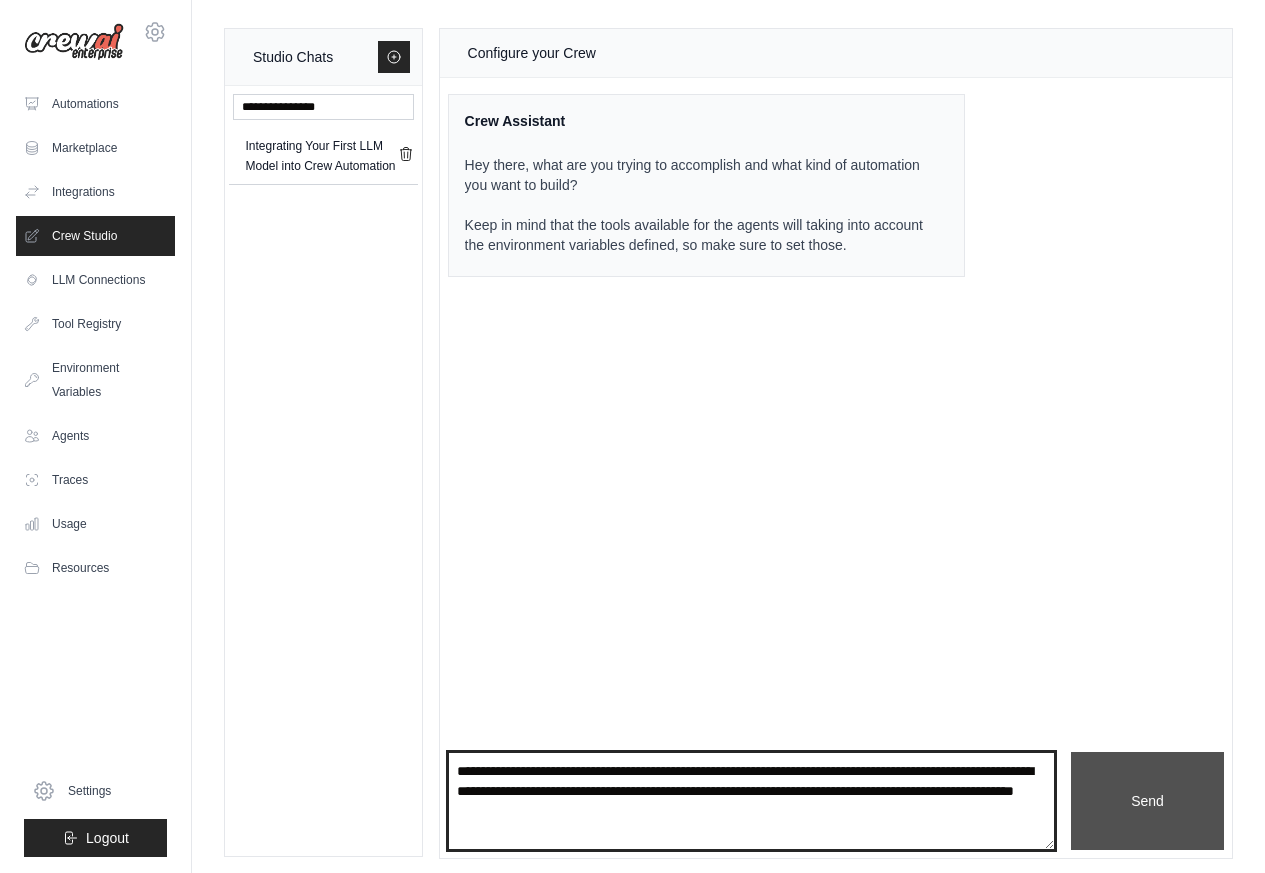 type on "**********" 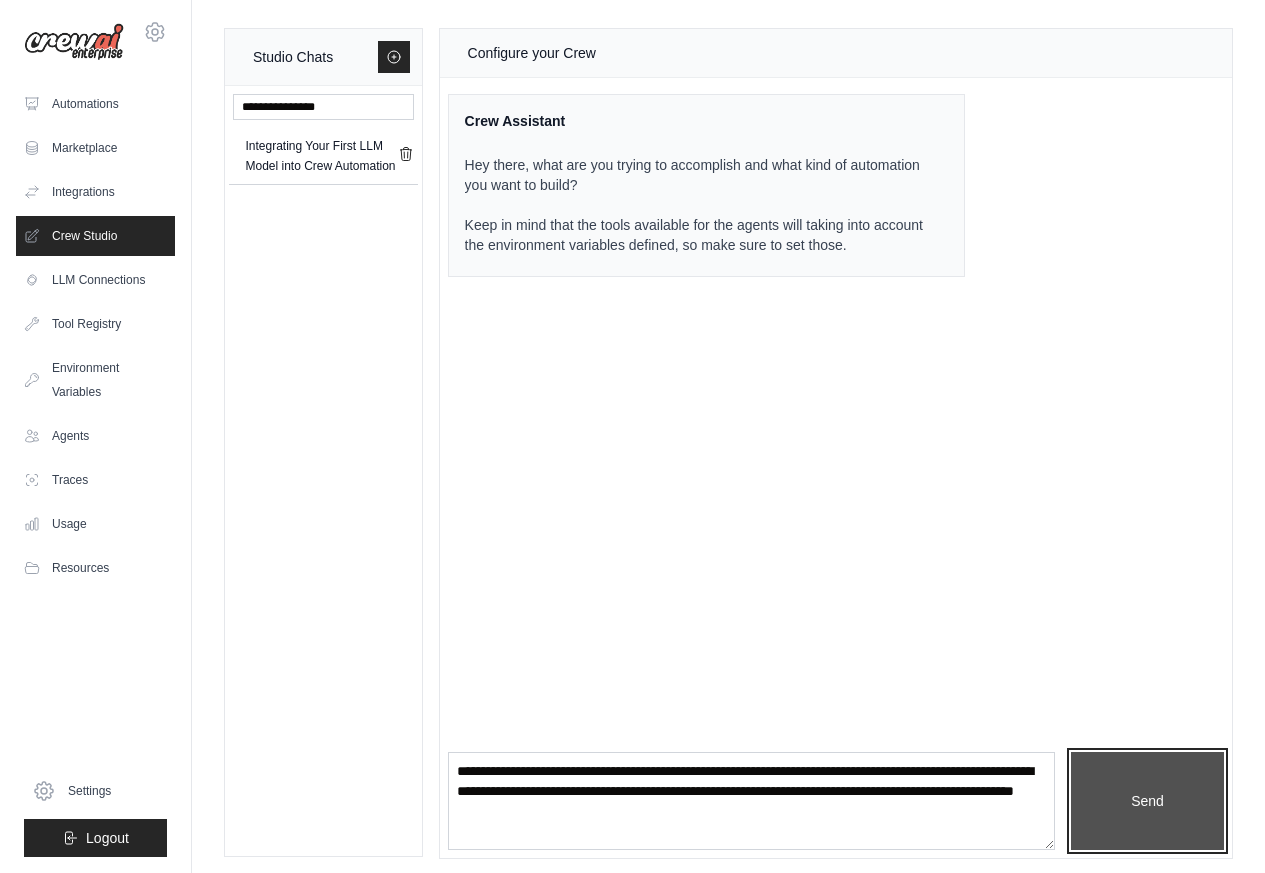 click on "Send" at bounding box center (1147, 801) 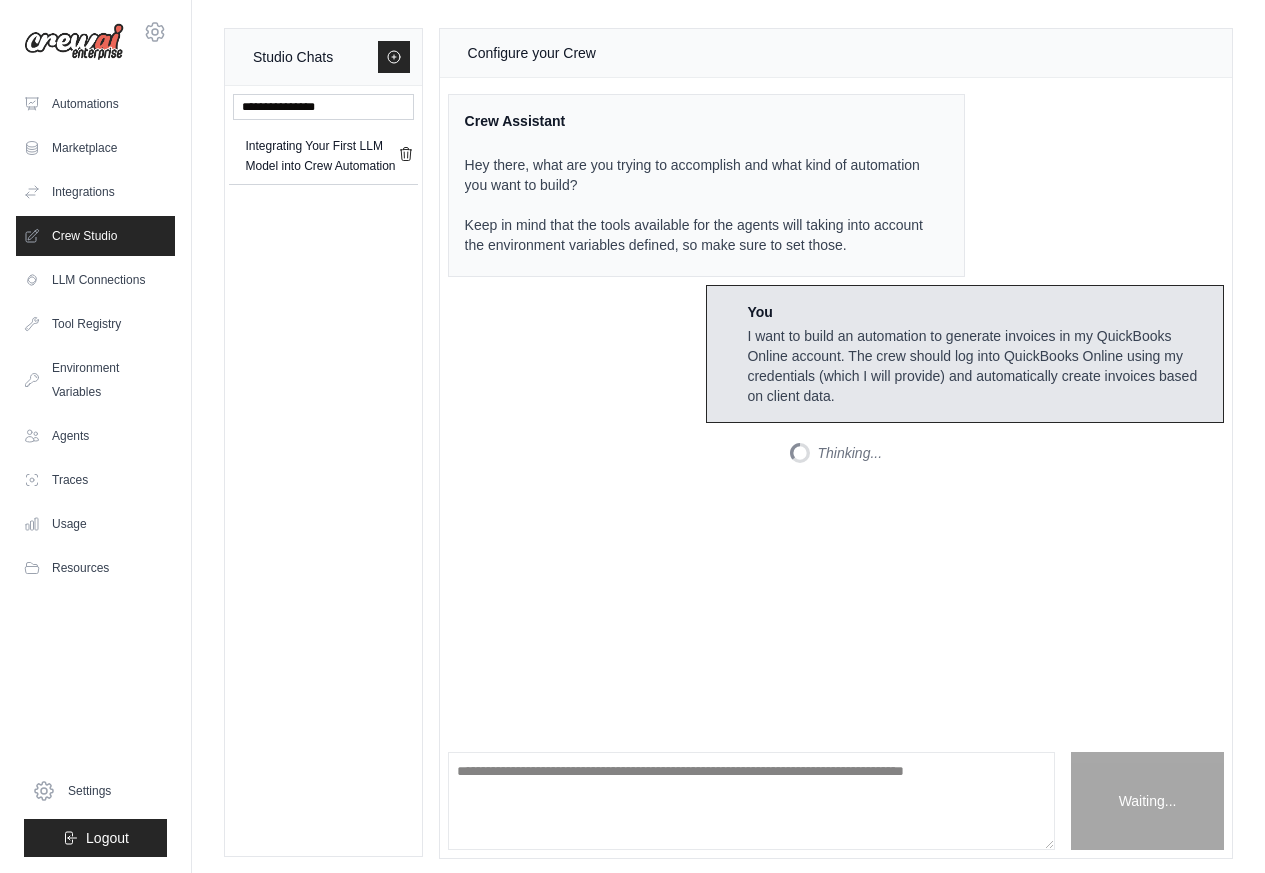 scroll, scrollTop: 65, scrollLeft: 0, axis: vertical 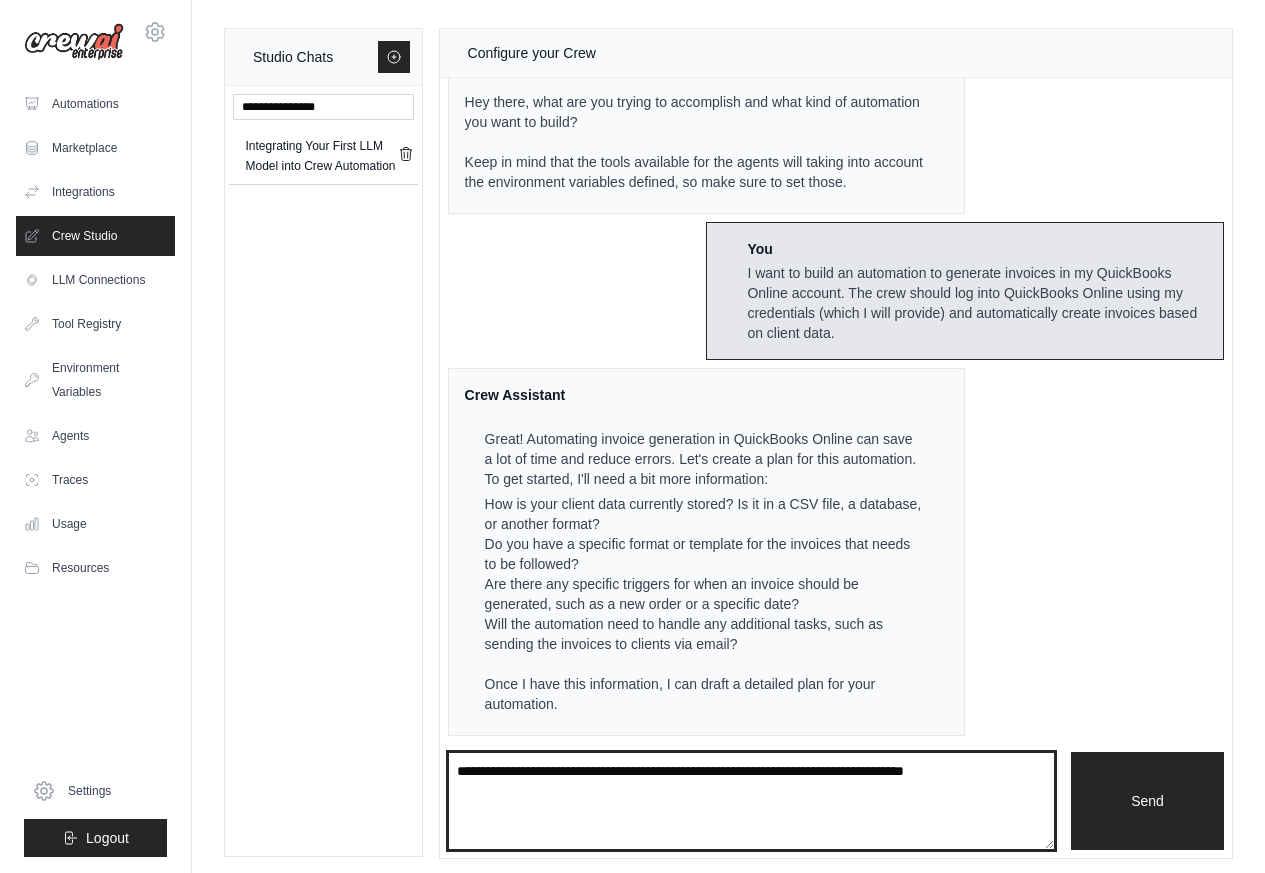 click at bounding box center [752, 801] 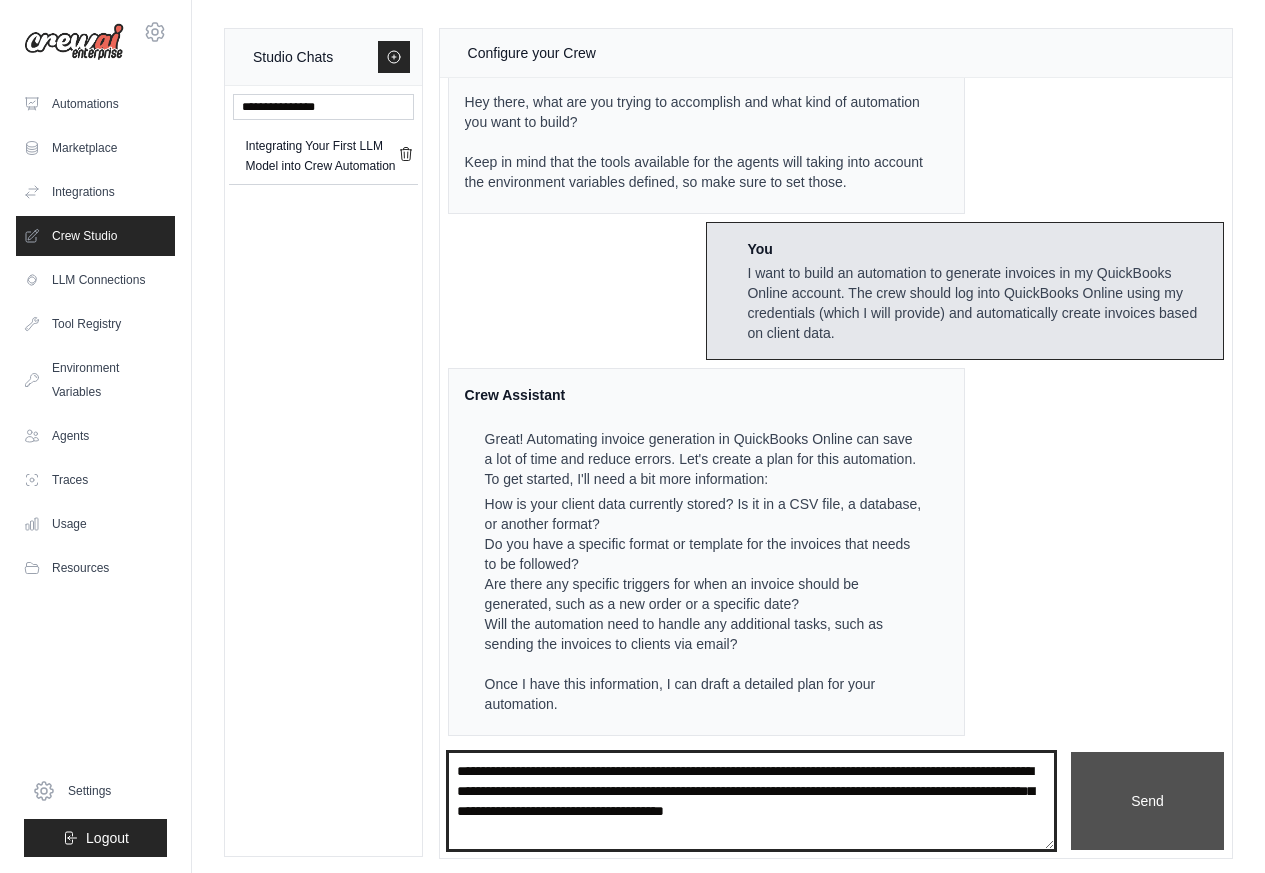 type on "**********" 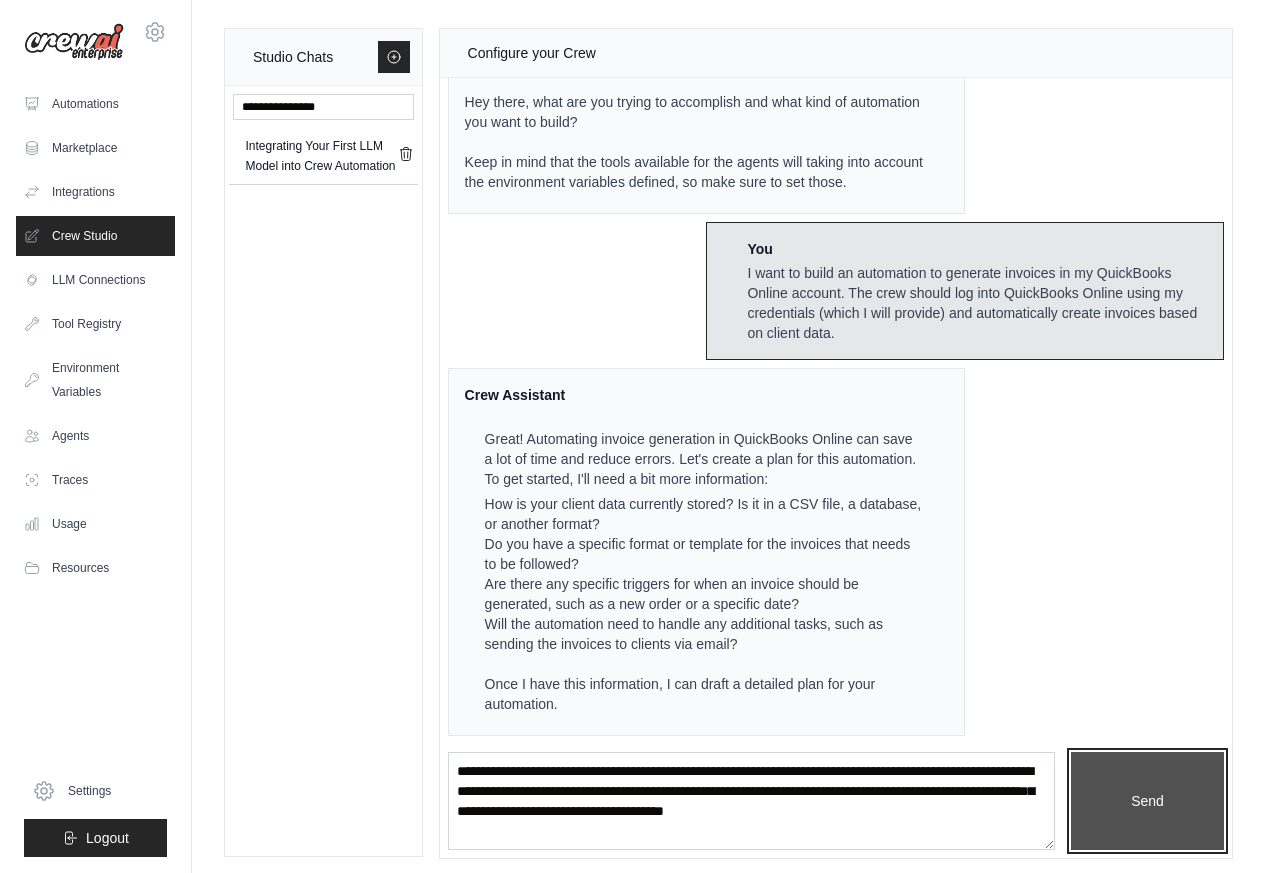 click on "Send" at bounding box center (1147, 801) 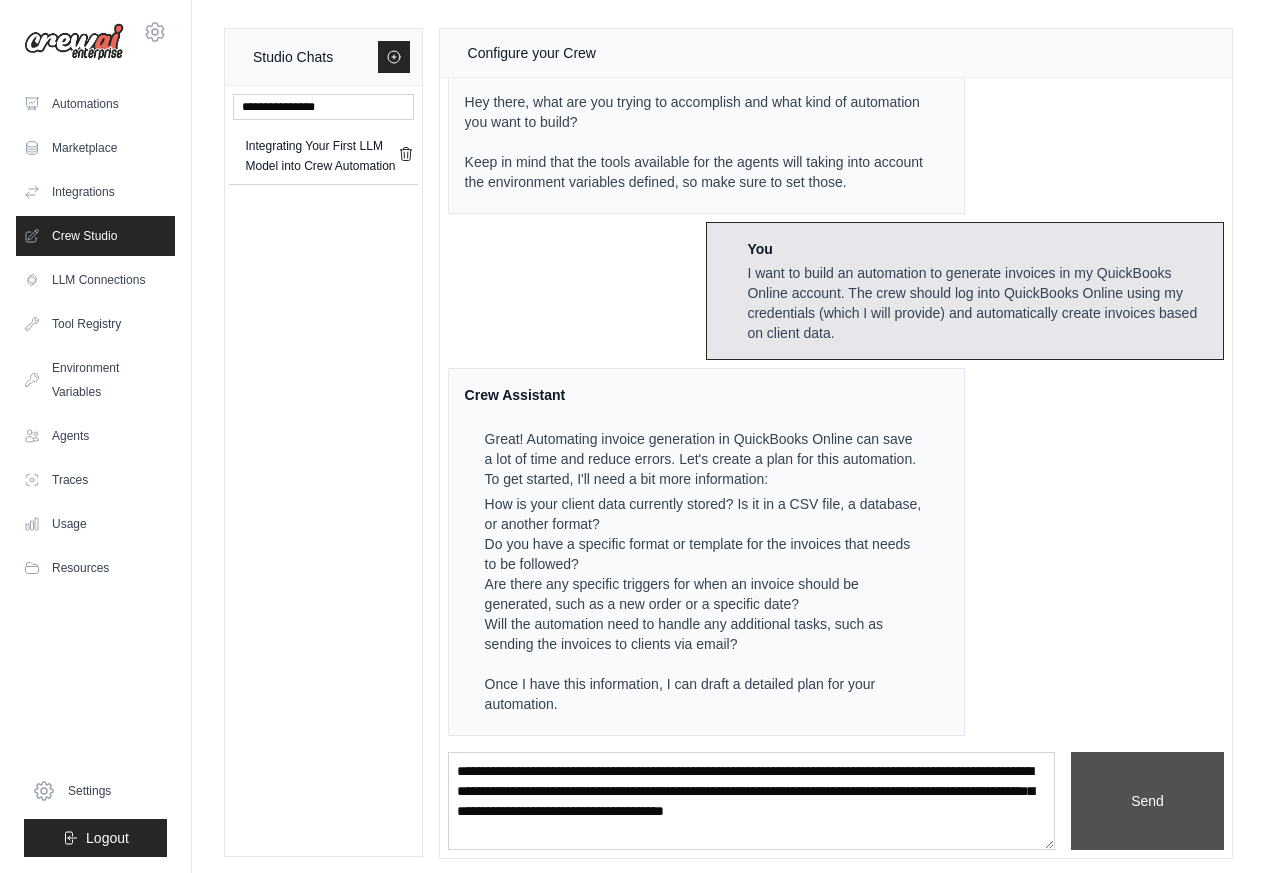type 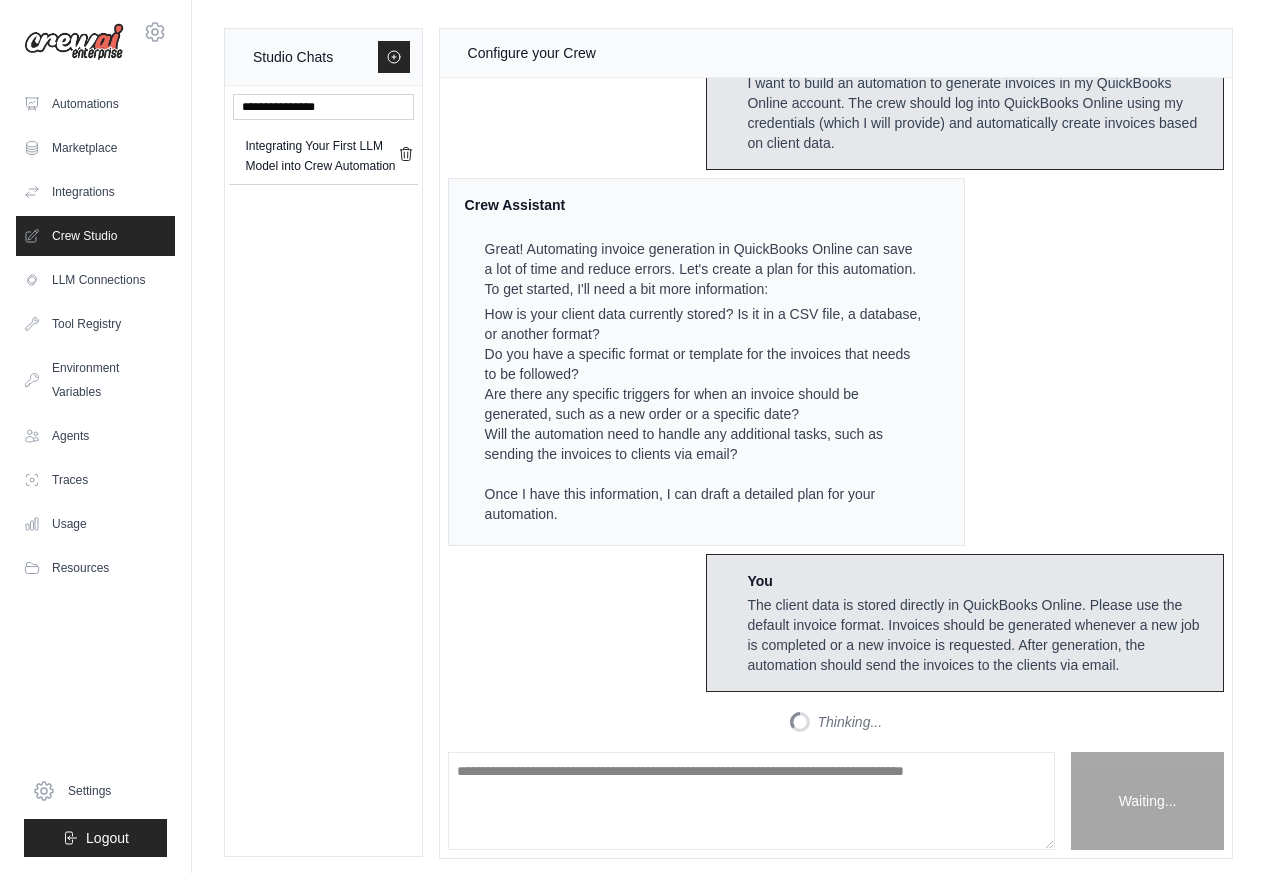 scroll, scrollTop: 1306, scrollLeft: 0, axis: vertical 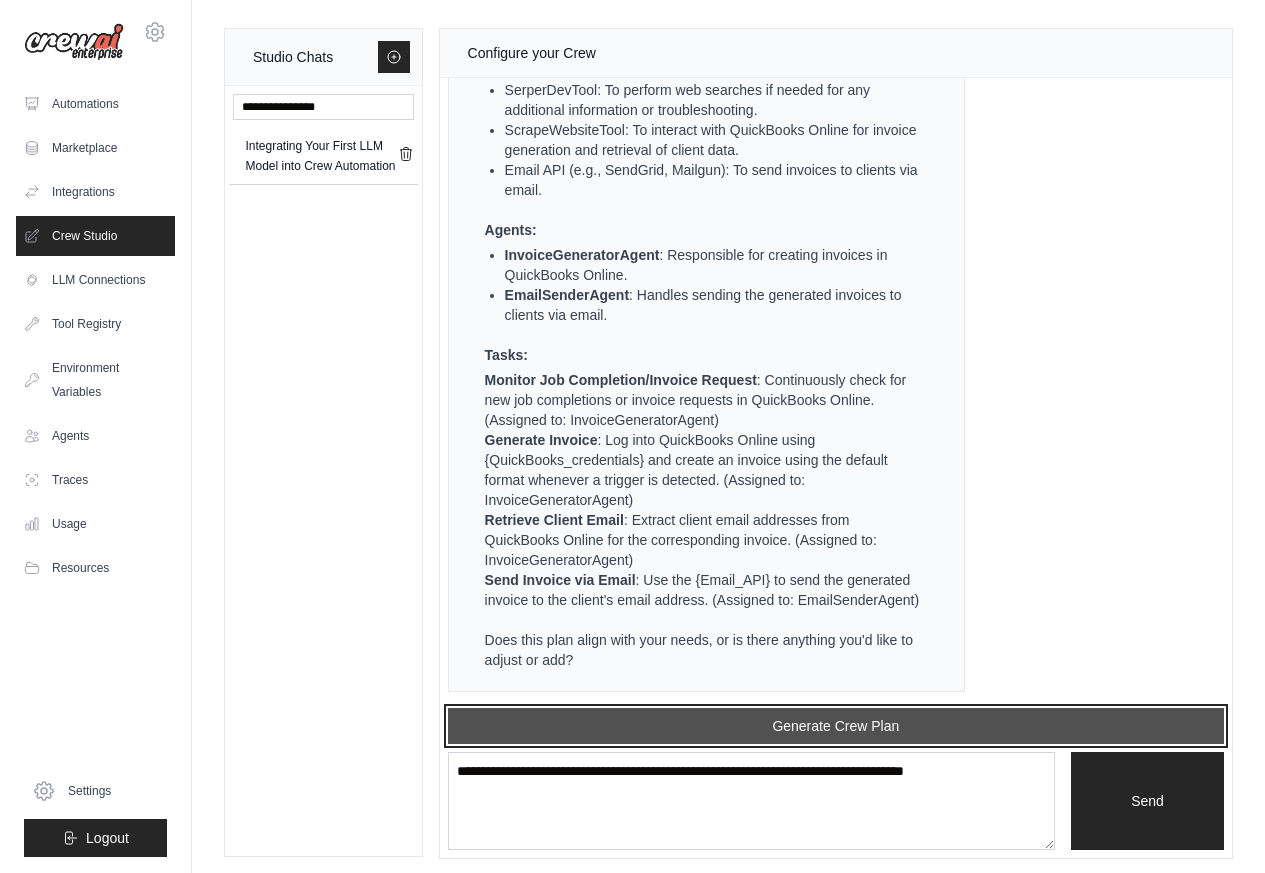 click on "Generate Crew Plan" at bounding box center [836, 726] 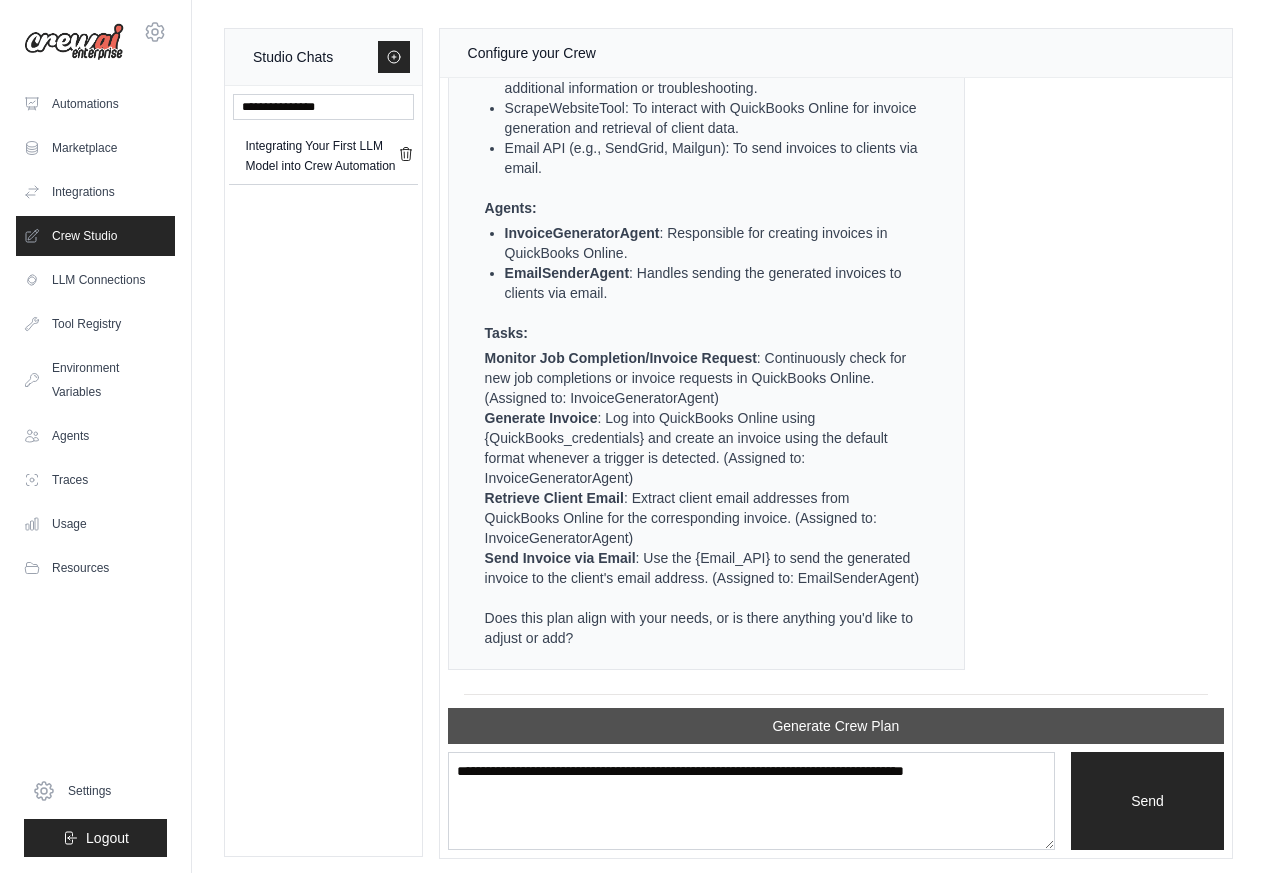 scroll, scrollTop: 2382, scrollLeft: 0, axis: vertical 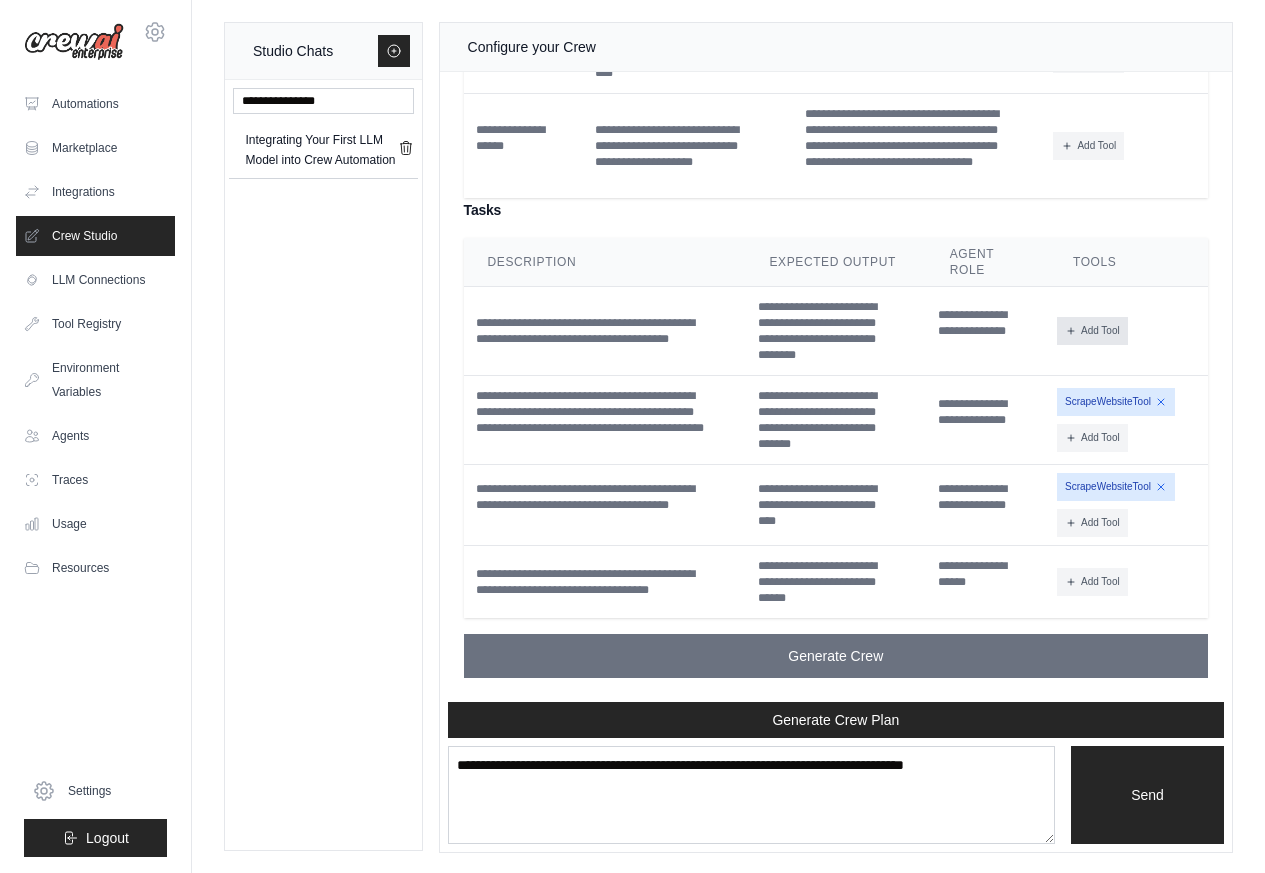 click on "Add Tool" at bounding box center [1092, 331] 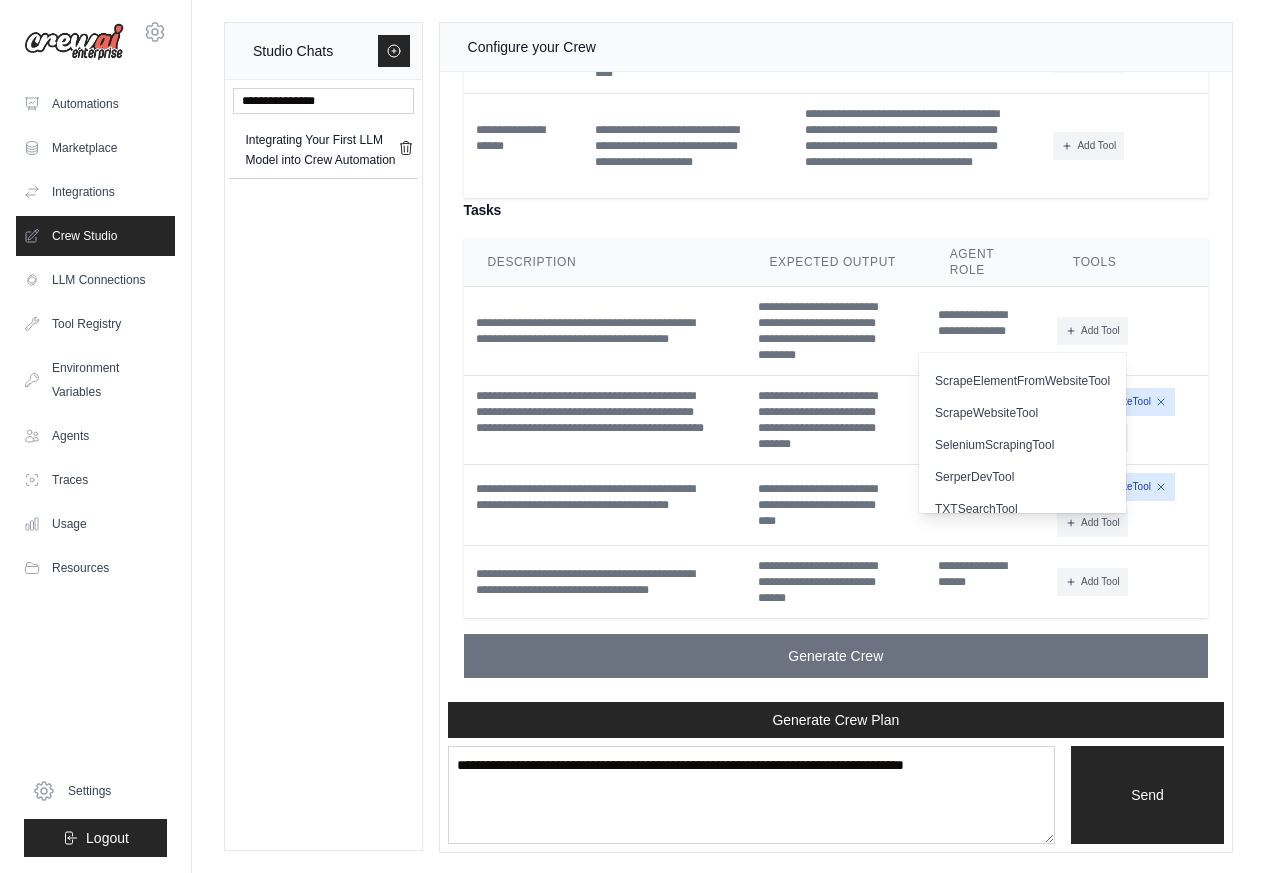 scroll, scrollTop: 480, scrollLeft: 0, axis: vertical 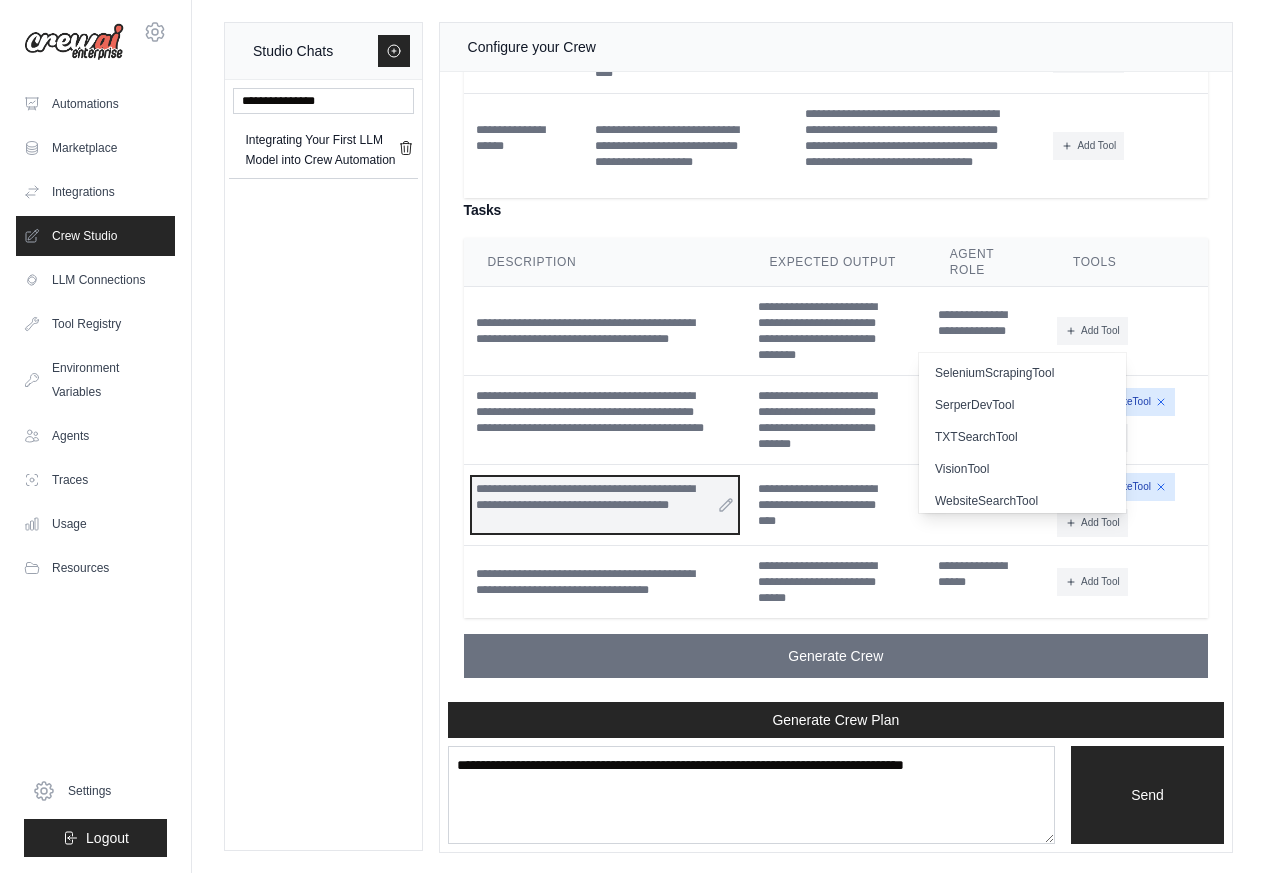 click on "**********" at bounding box center [605, 505] 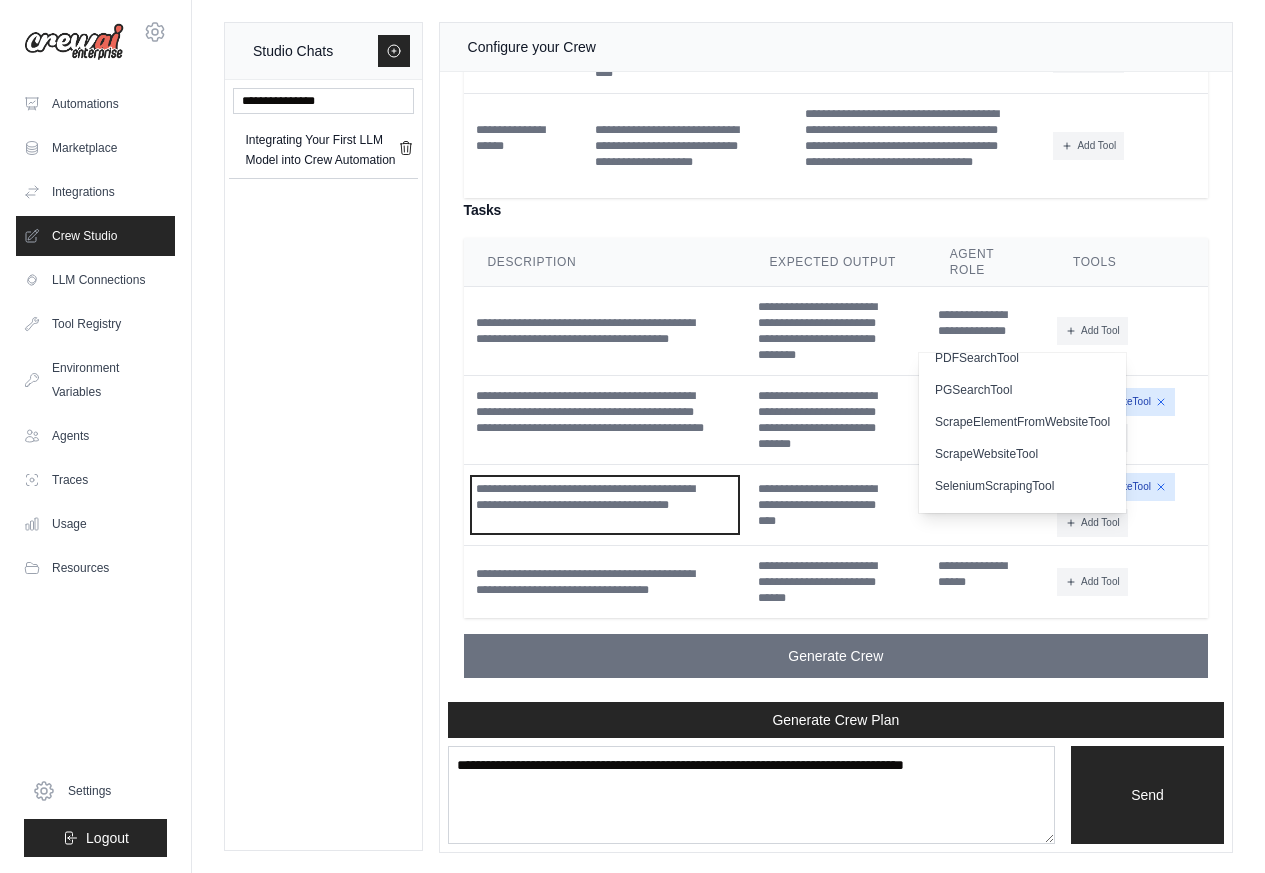 scroll, scrollTop: 0, scrollLeft: 0, axis: both 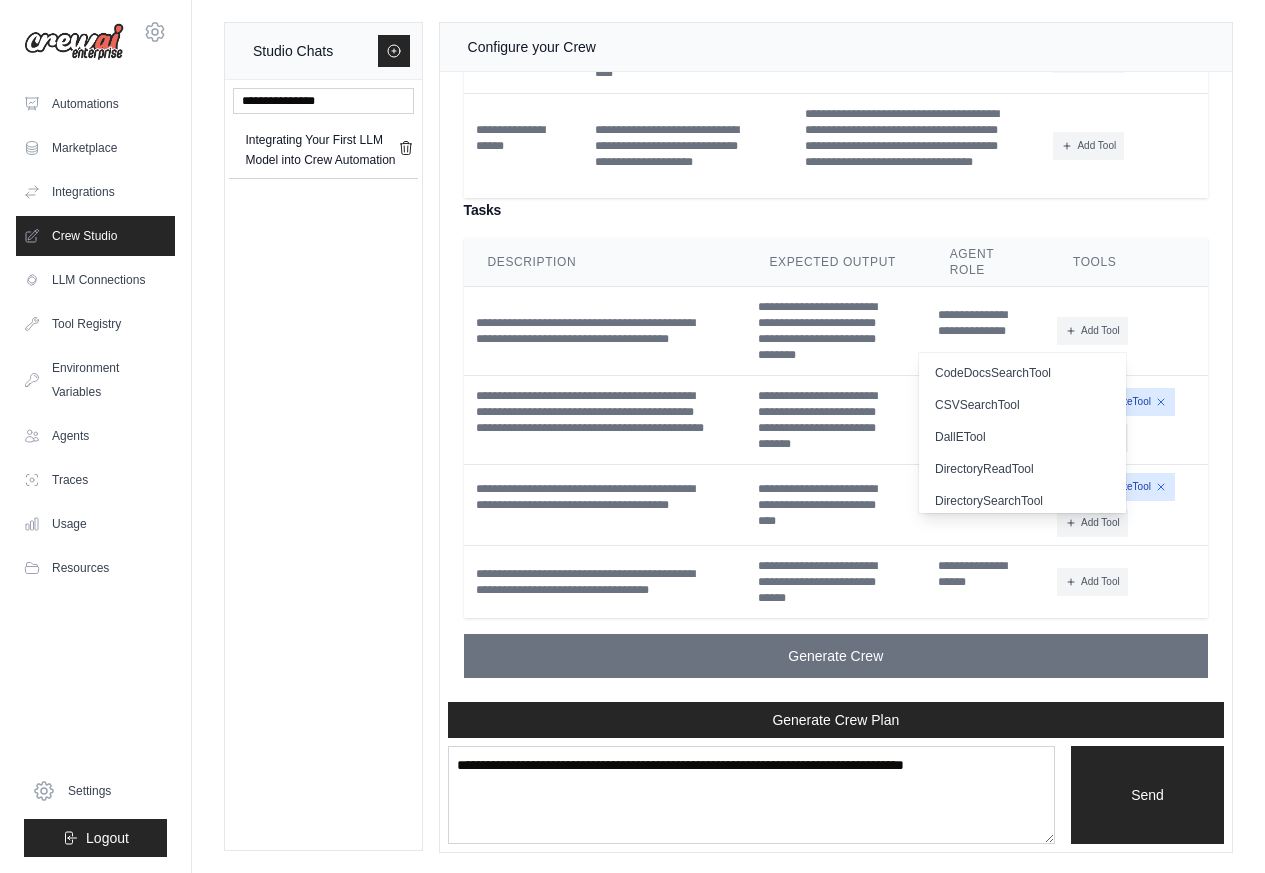 click on "Add Tool
CodeDocsSearchTool
CSVSearchTool
DallETool" at bounding box center [1128, 581] 